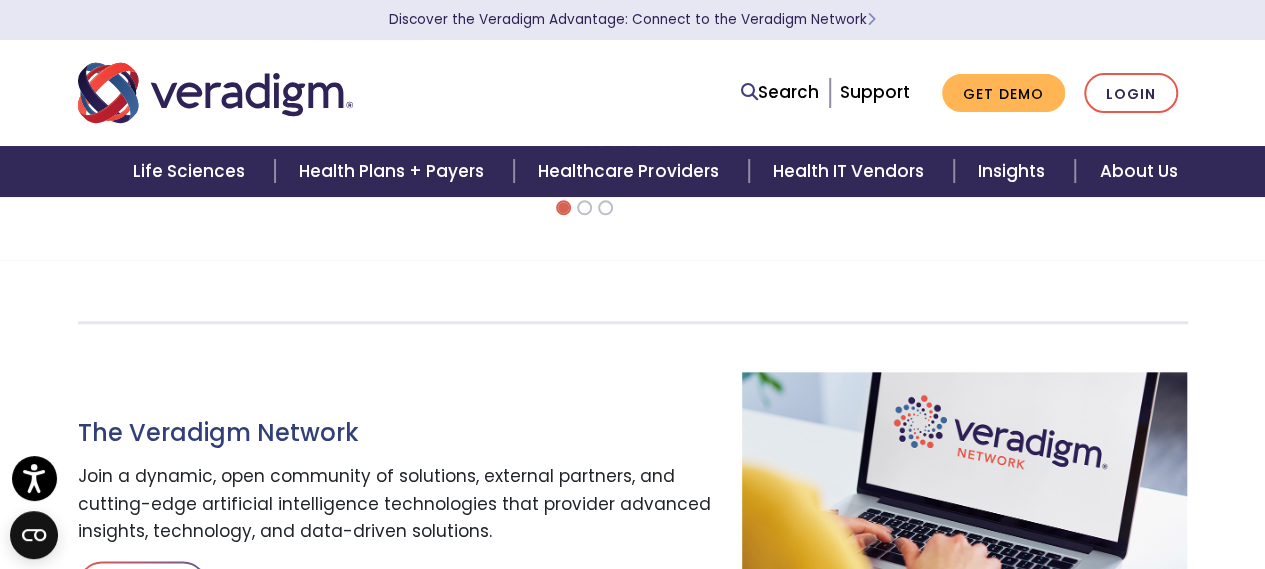 scroll, scrollTop: 0, scrollLeft: 0, axis: both 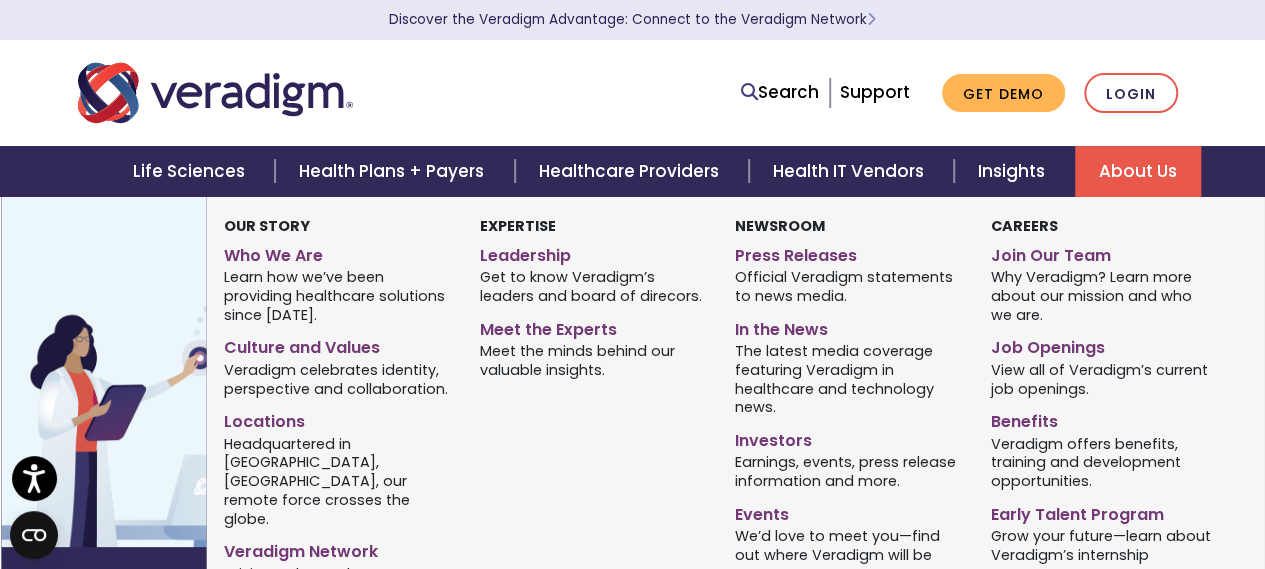 click on "About Us" at bounding box center (1138, 171) 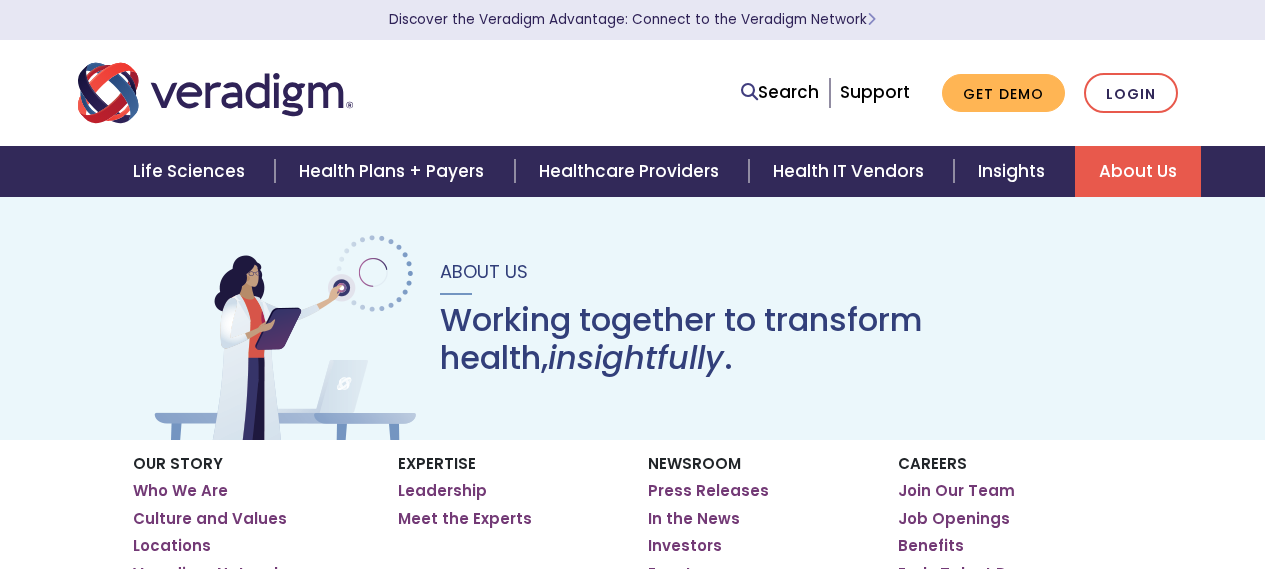scroll, scrollTop: 0, scrollLeft: 0, axis: both 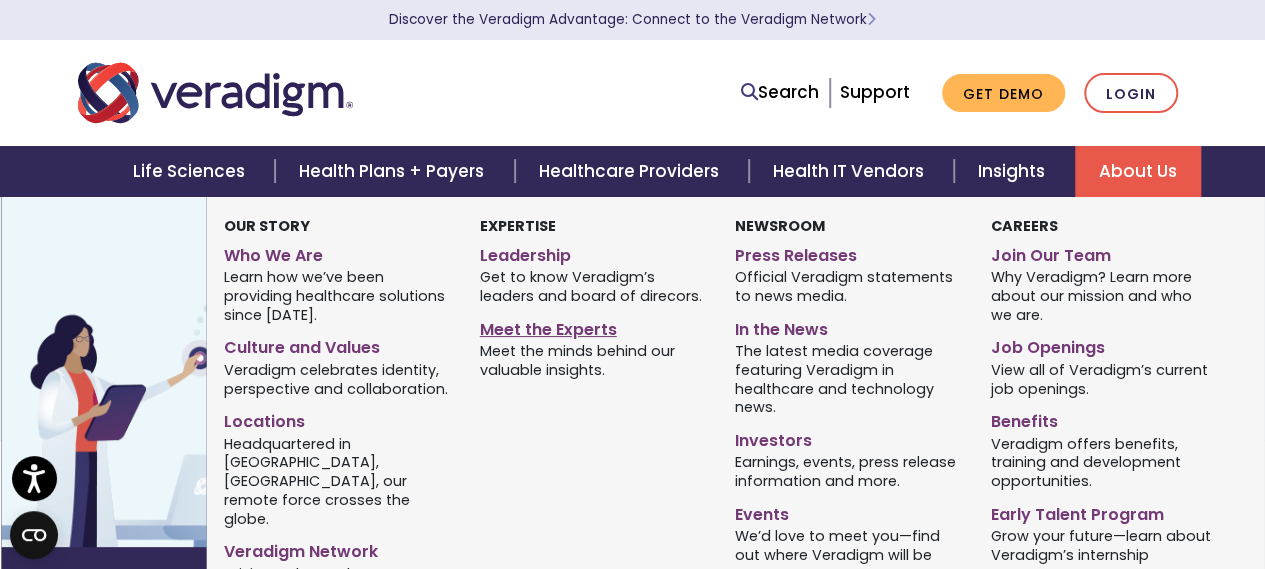 click on "Meet the Experts" at bounding box center (593, 326) 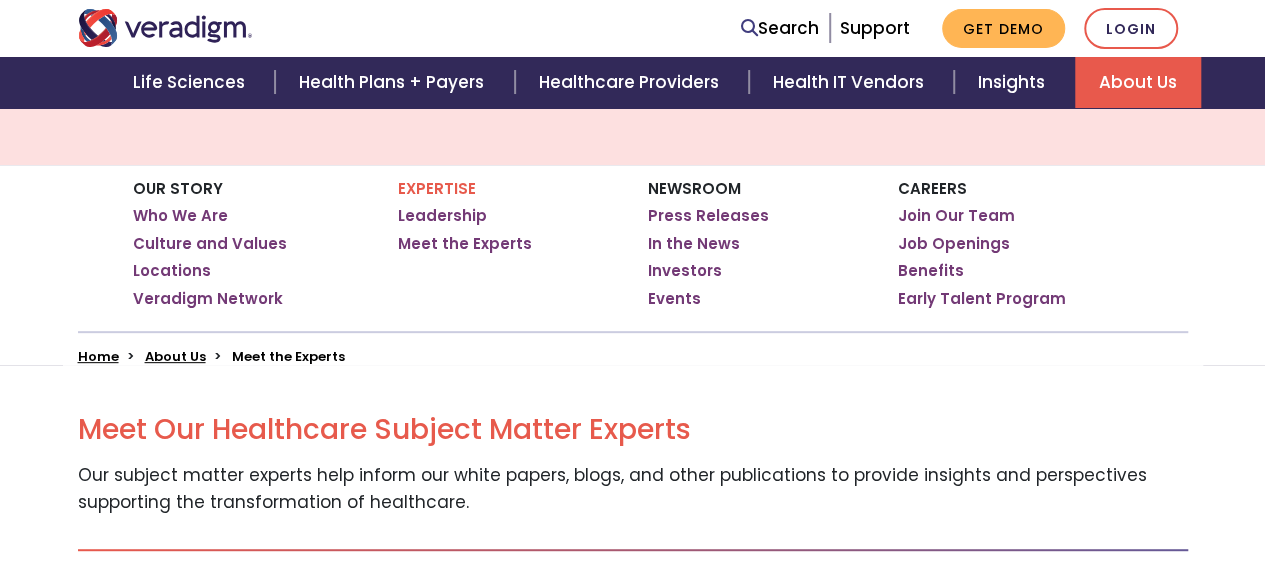 scroll, scrollTop: 300, scrollLeft: 0, axis: vertical 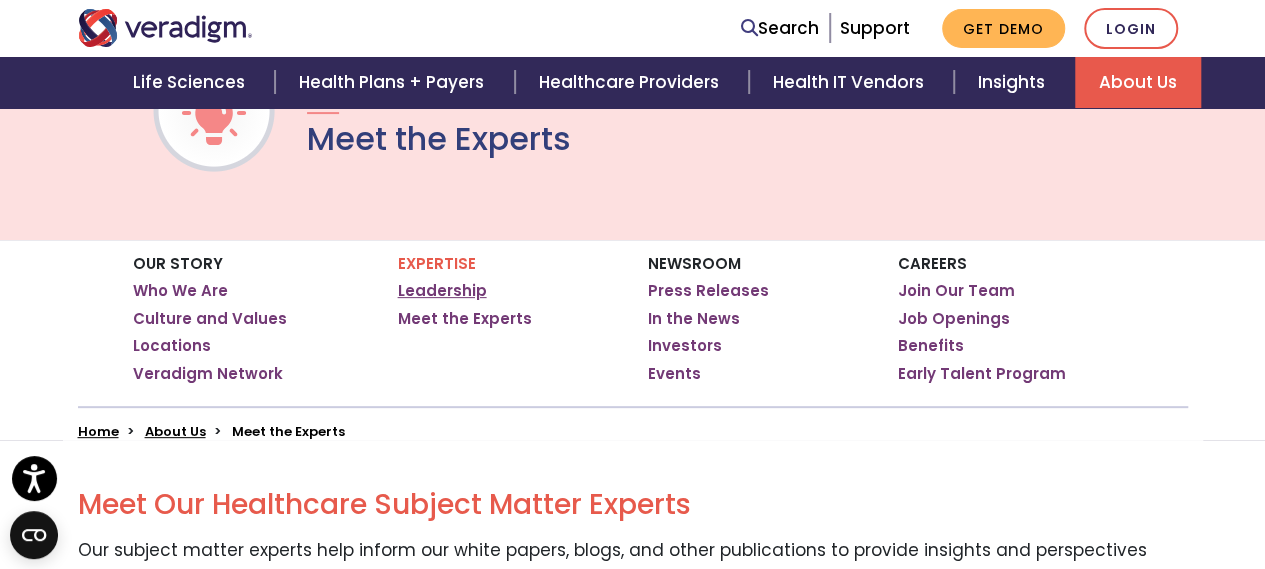 click on "Leadership" at bounding box center [442, 291] 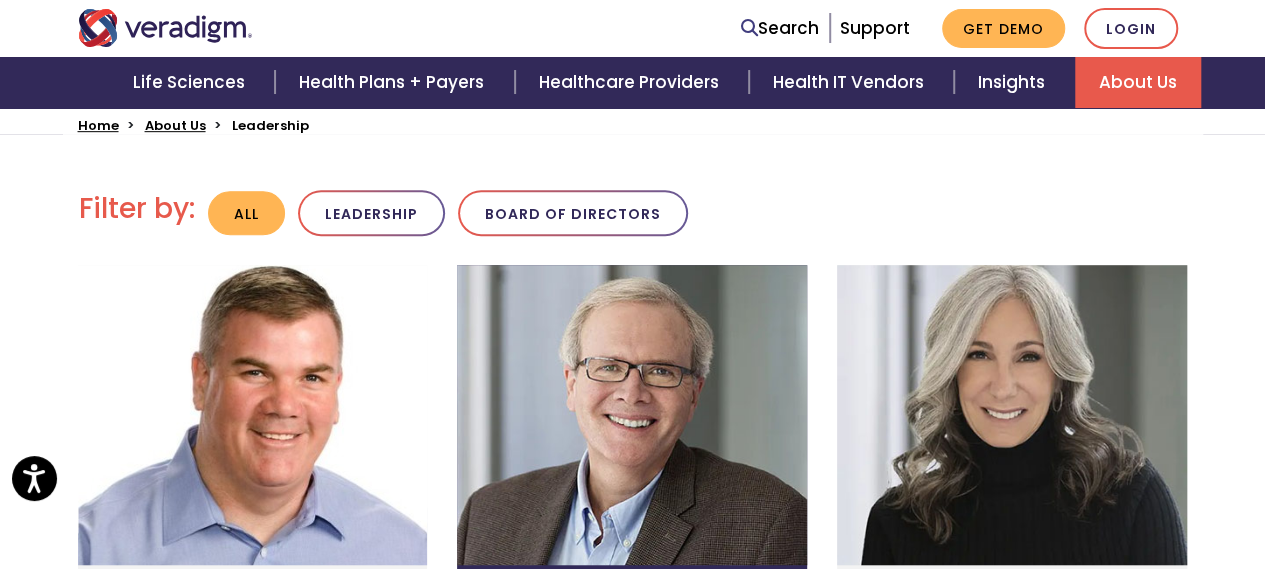 scroll, scrollTop: 674, scrollLeft: 0, axis: vertical 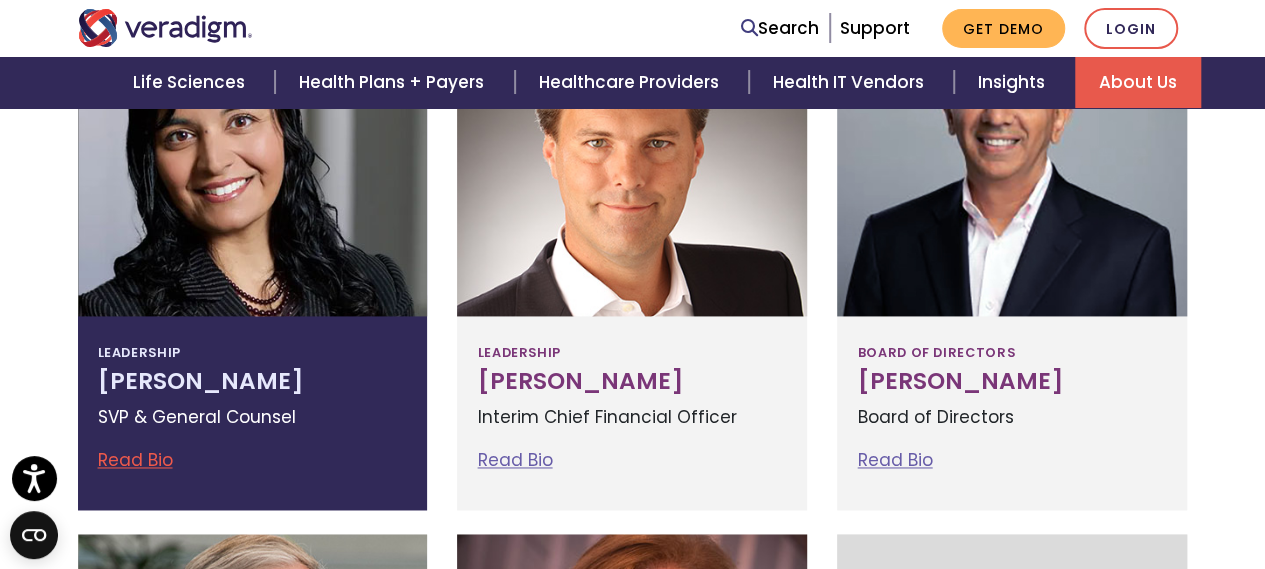 click on "Read Bio" at bounding box center (135, 460) 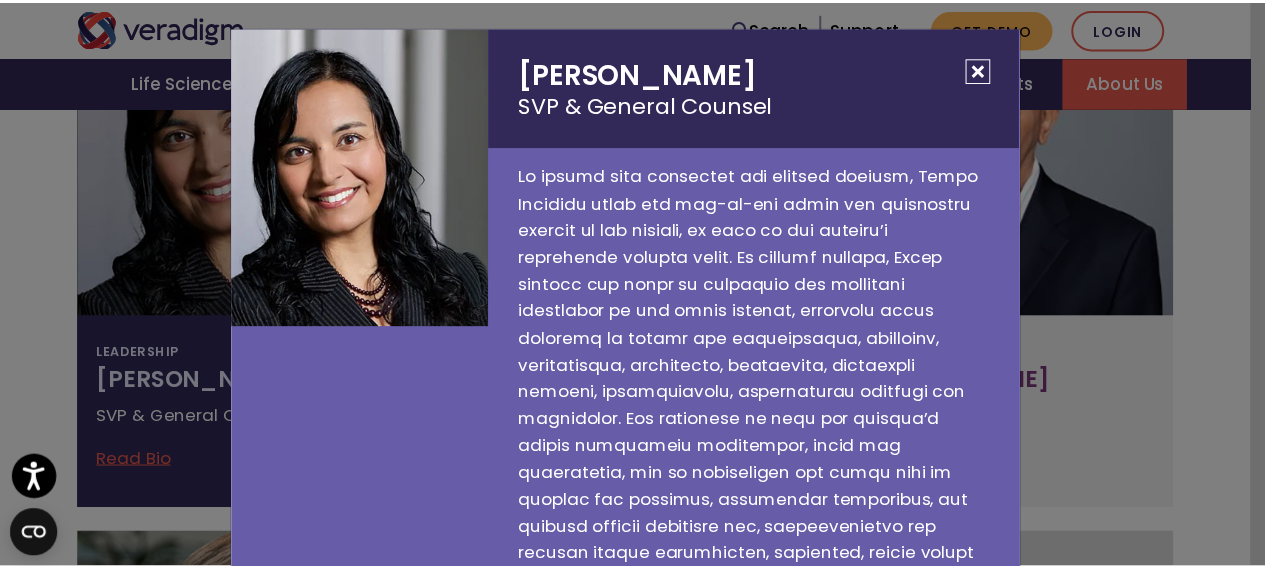 scroll, scrollTop: 0, scrollLeft: 0, axis: both 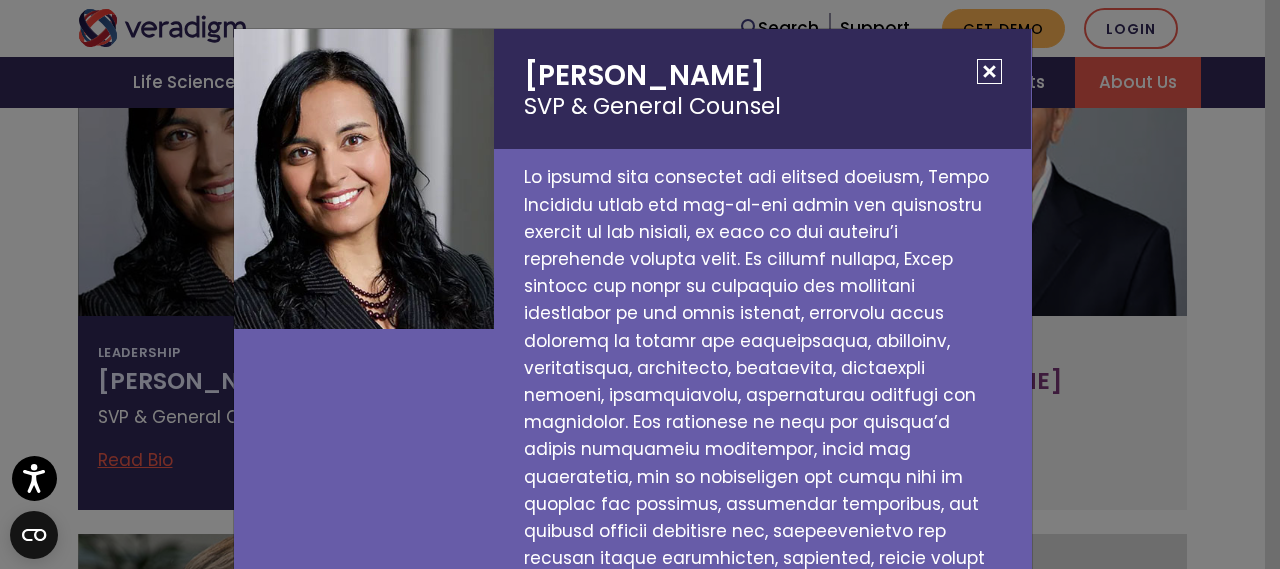 click at bounding box center [989, 71] 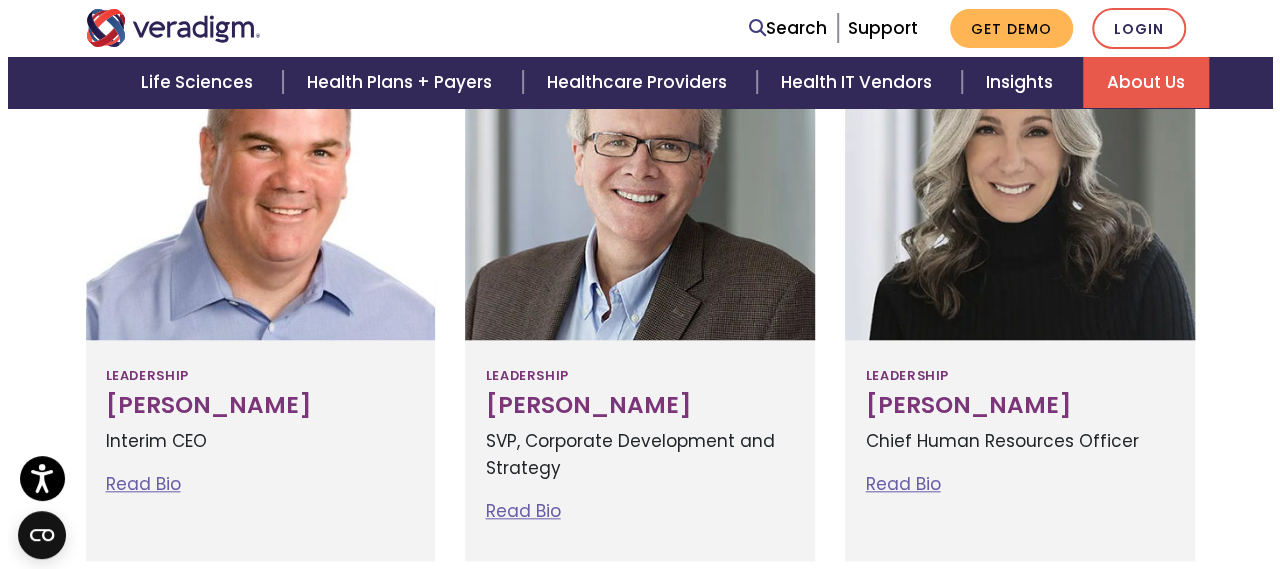 scroll, scrollTop: 700, scrollLeft: 0, axis: vertical 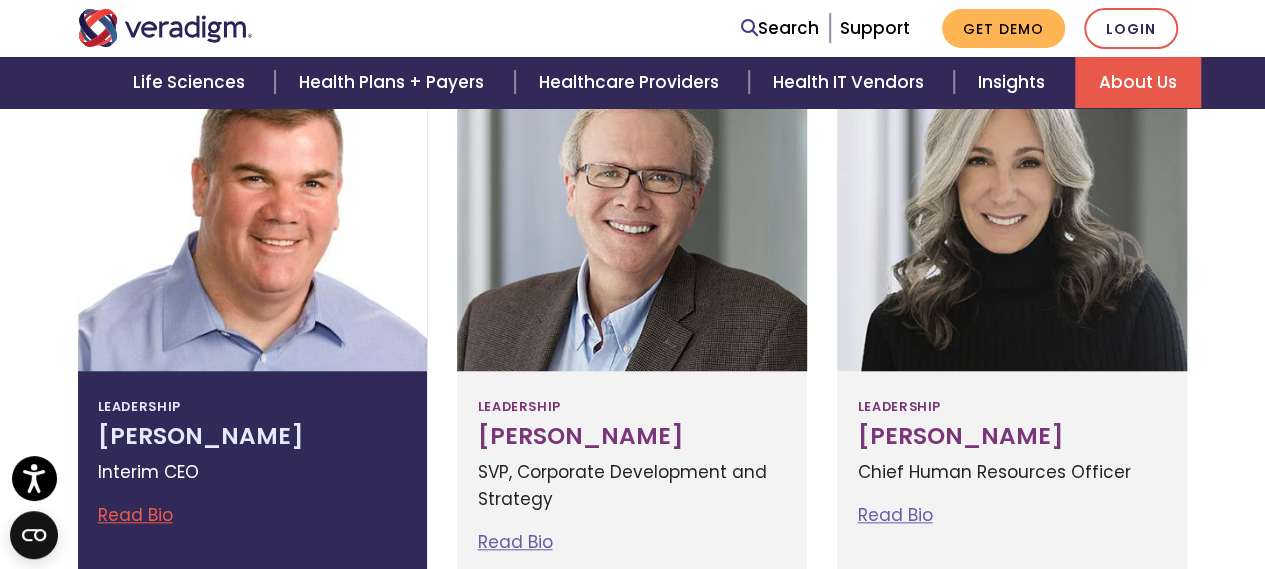 click on "Read Bio" at bounding box center [135, 515] 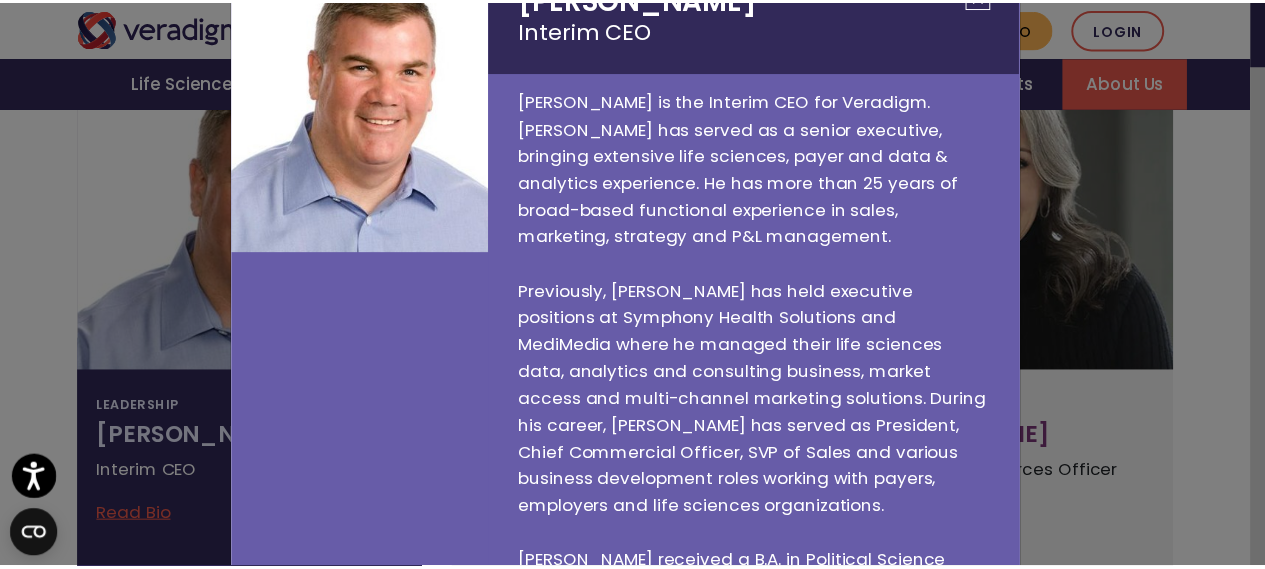 scroll, scrollTop: 0, scrollLeft: 0, axis: both 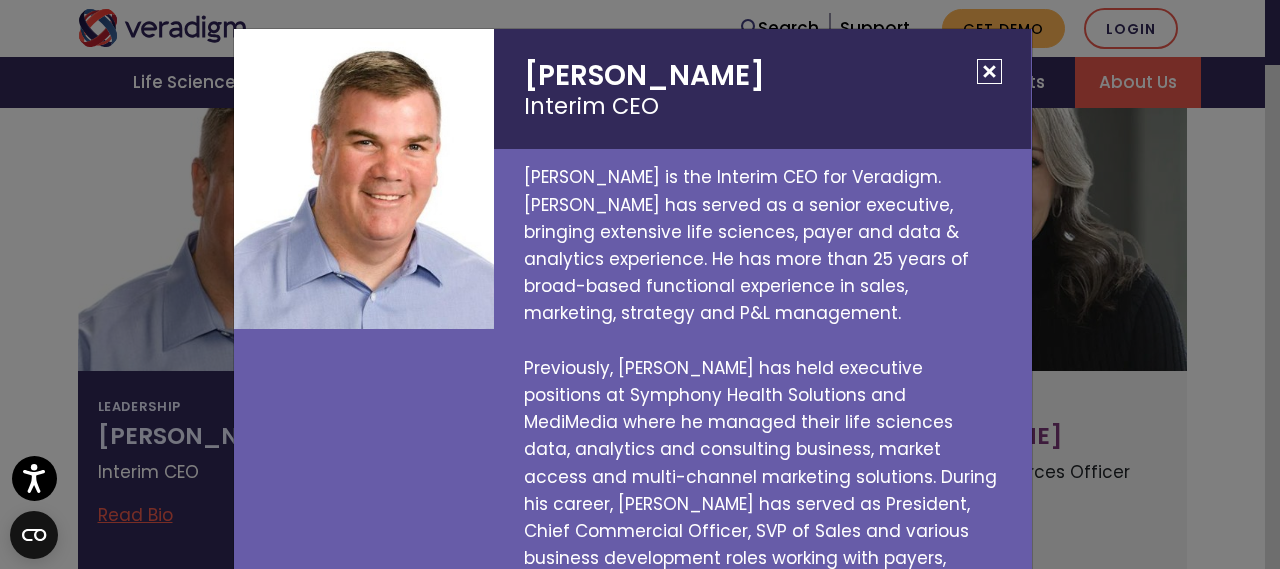 click at bounding box center (989, 71) 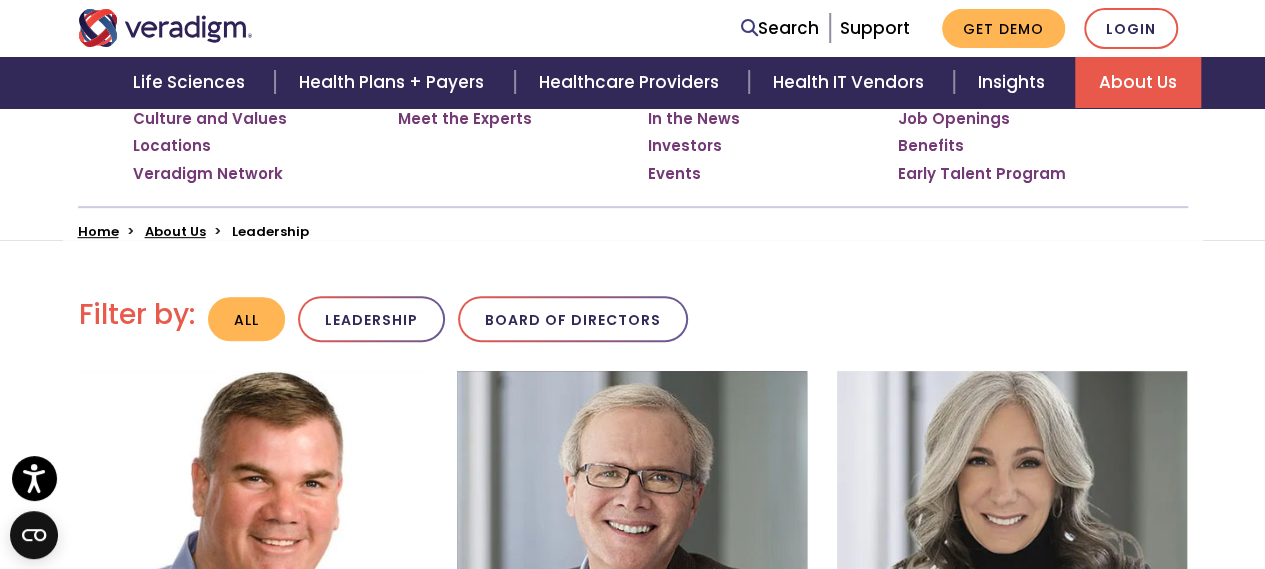 scroll, scrollTop: 100, scrollLeft: 0, axis: vertical 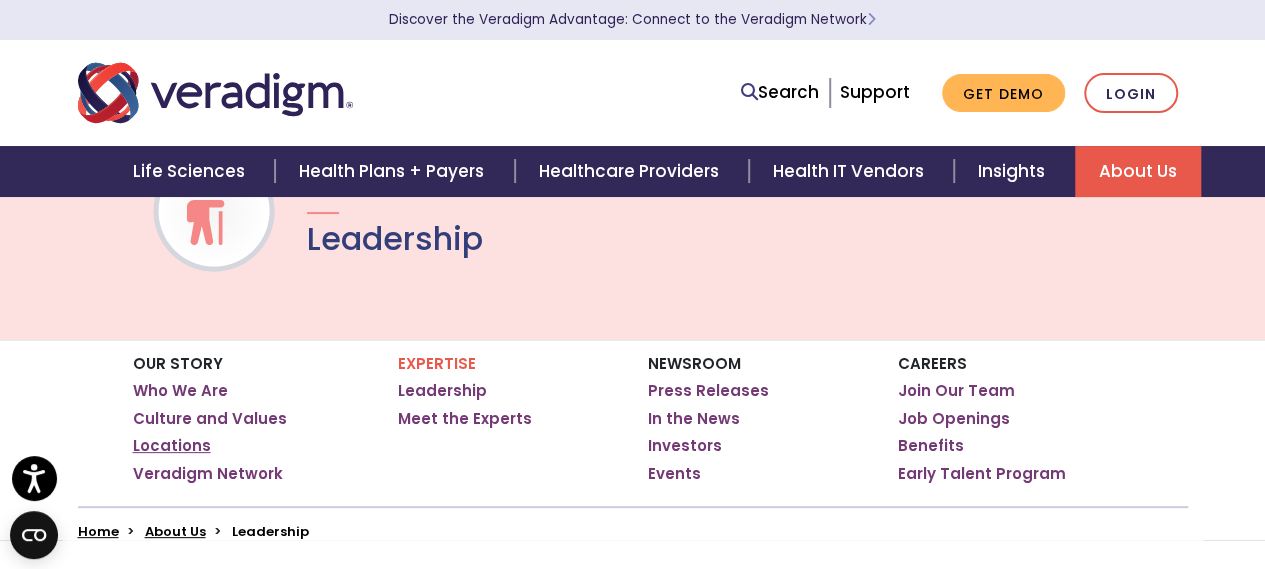 click on "Locations" at bounding box center [172, 446] 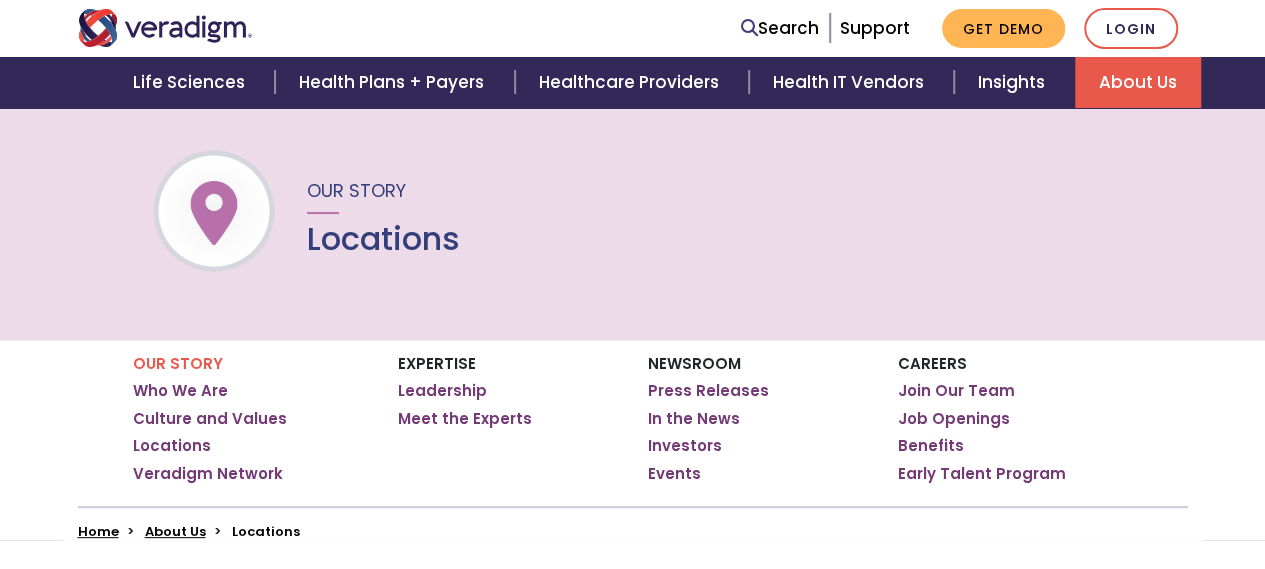 scroll, scrollTop: 452, scrollLeft: 0, axis: vertical 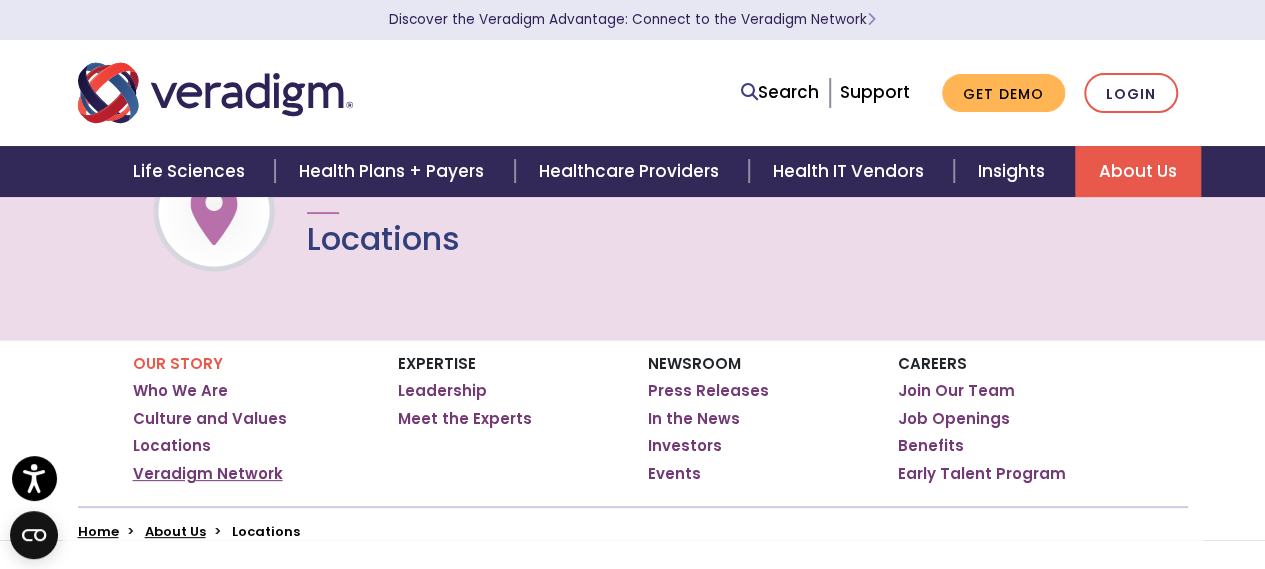 click on "Veradigm Network" at bounding box center [208, 474] 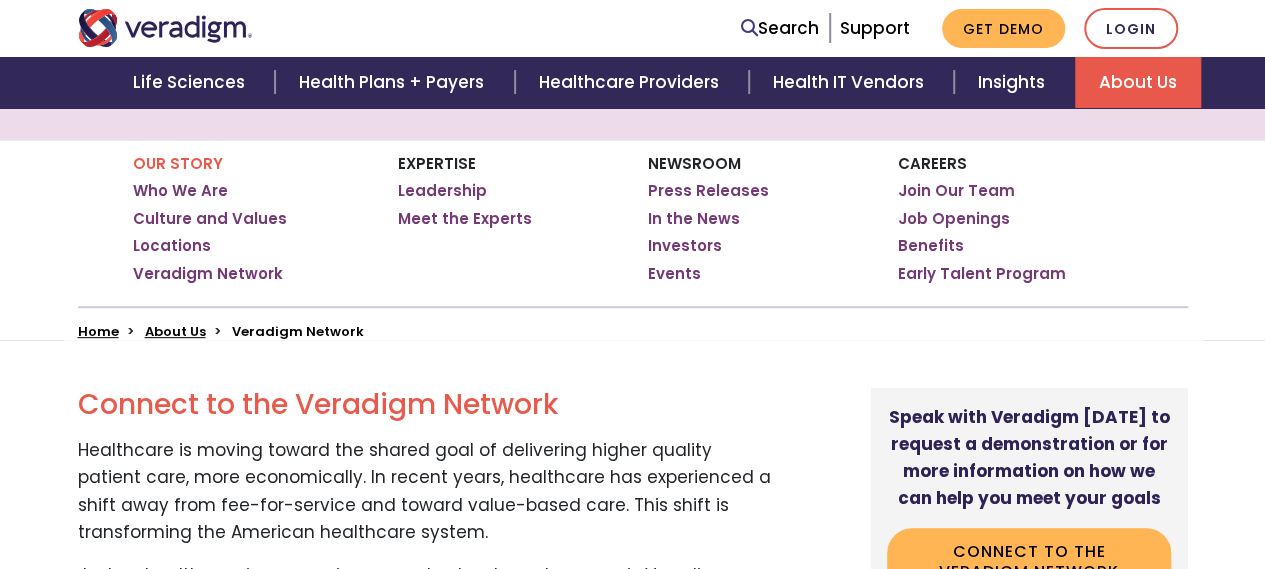 scroll, scrollTop: 0, scrollLeft: 0, axis: both 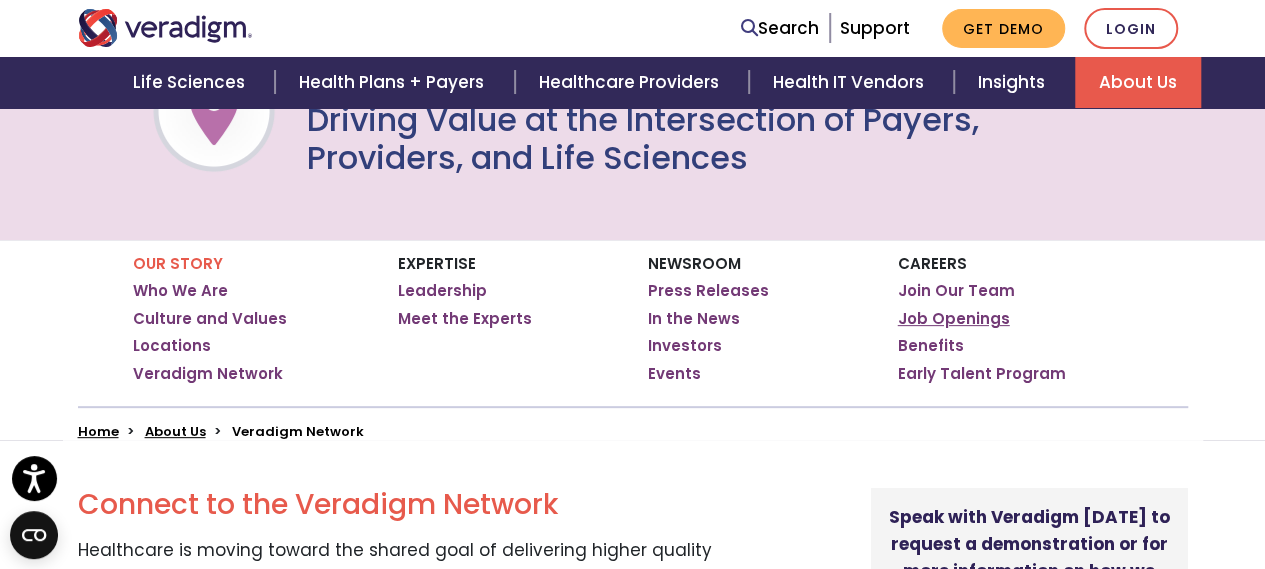 click on "Job Openings" at bounding box center (954, 319) 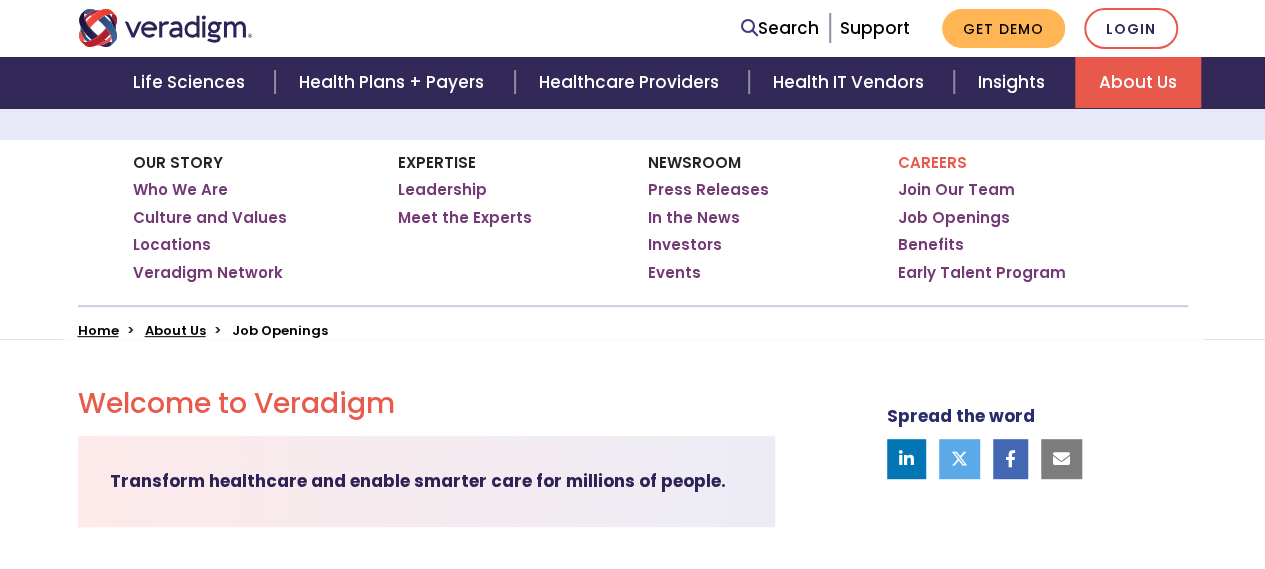 scroll, scrollTop: 0, scrollLeft: 0, axis: both 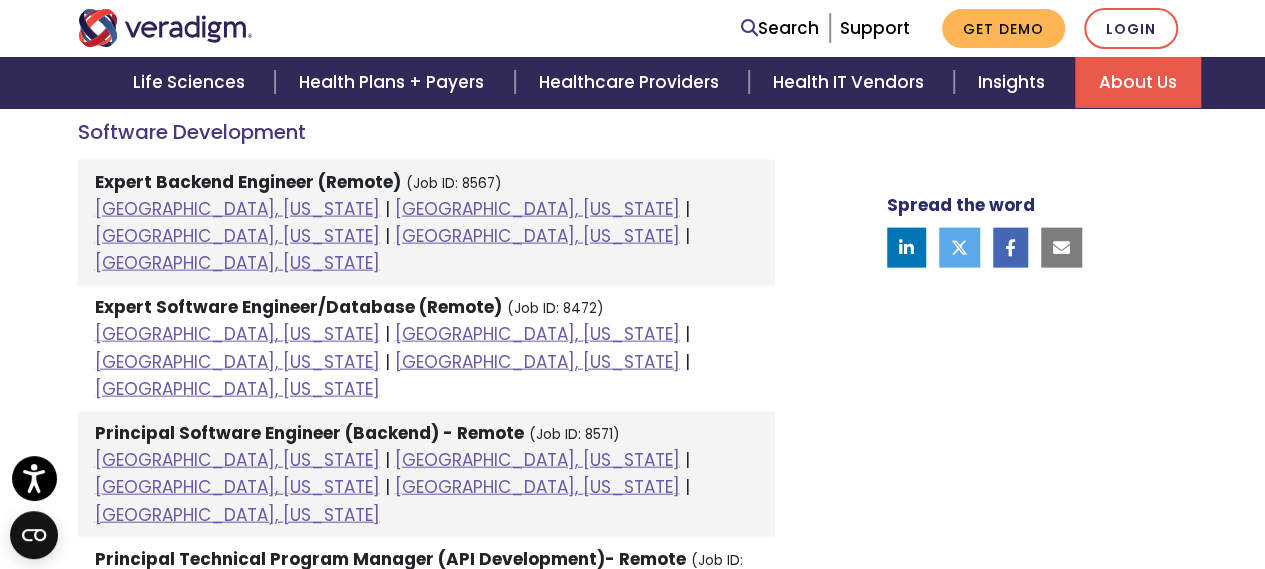 click on "Principal Technical Program Manager (API Development)- Remote" at bounding box center (390, 559) 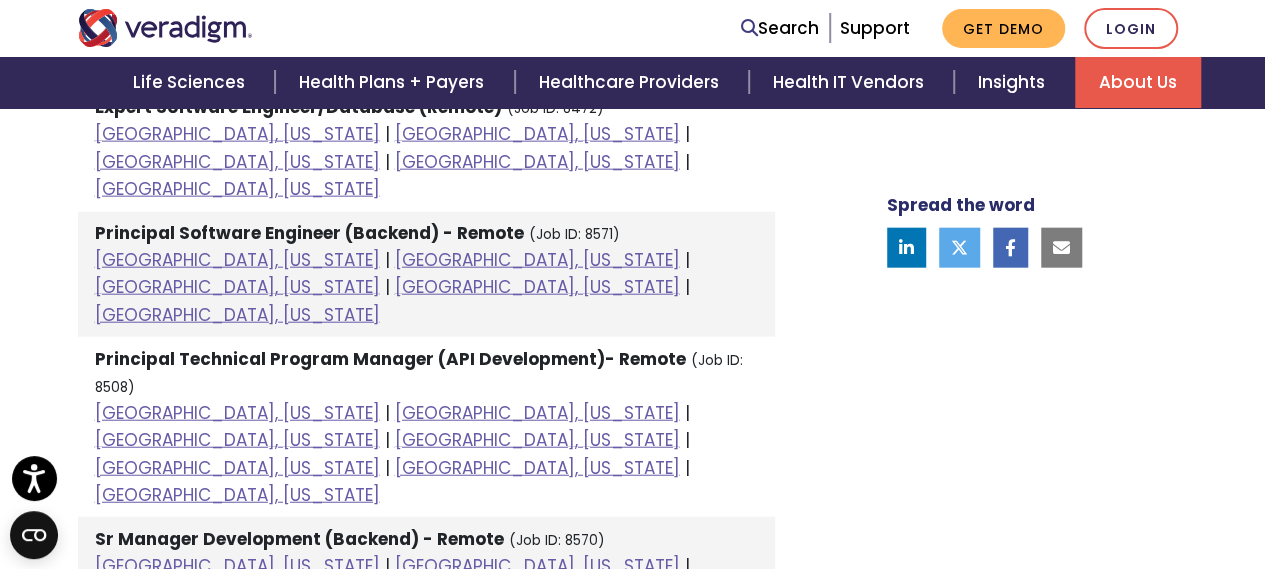 scroll, scrollTop: 2100, scrollLeft: 0, axis: vertical 